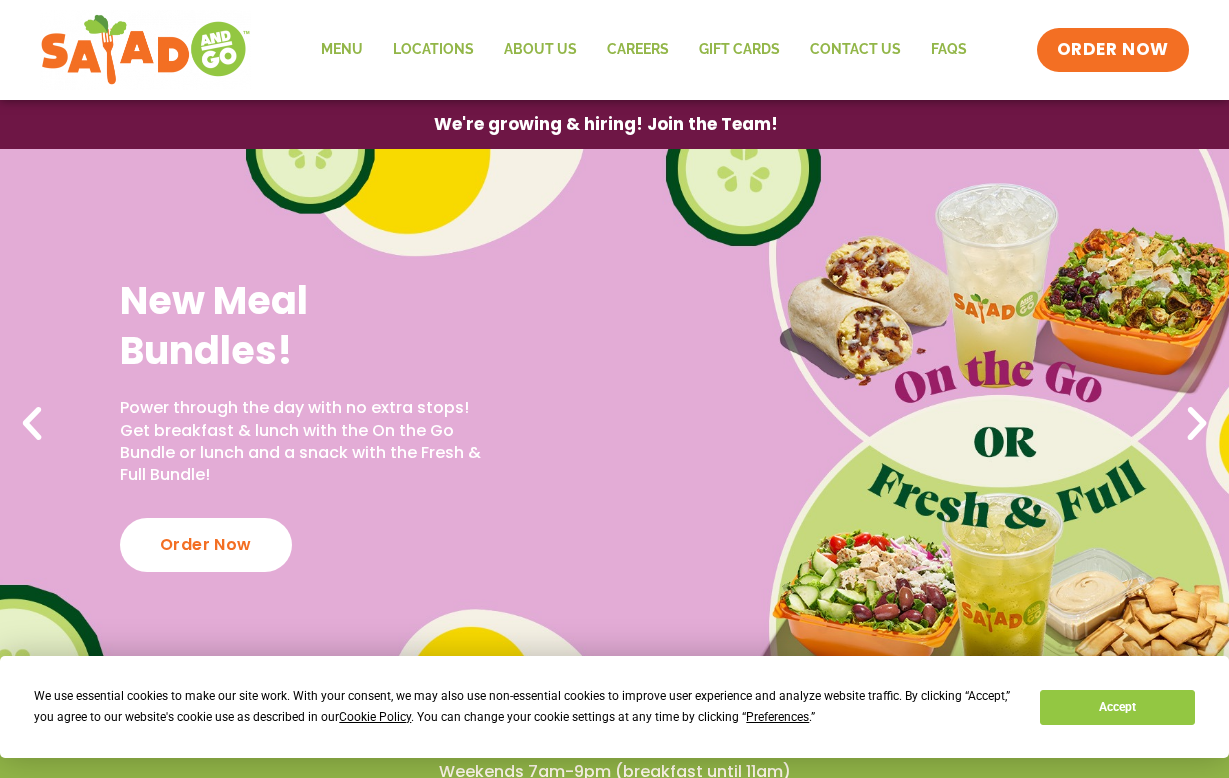 scroll, scrollTop: 0, scrollLeft: 0, axis: both 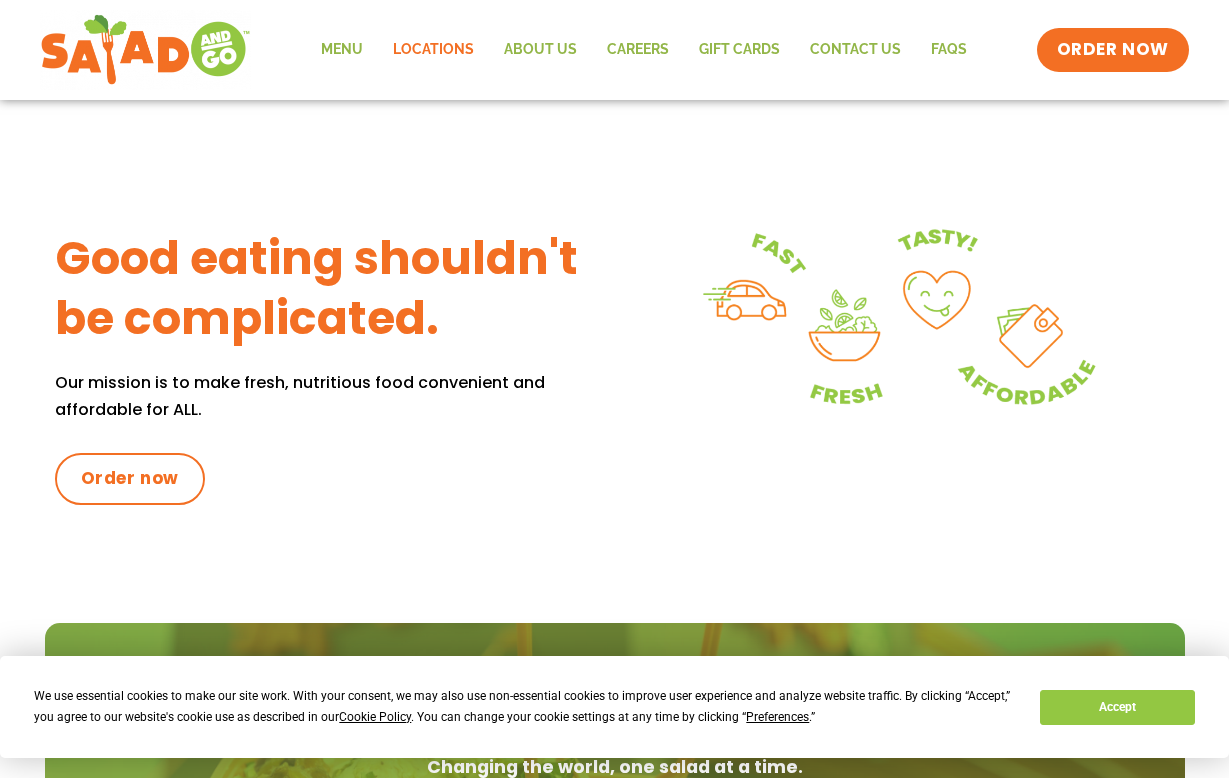 click on "Locations" 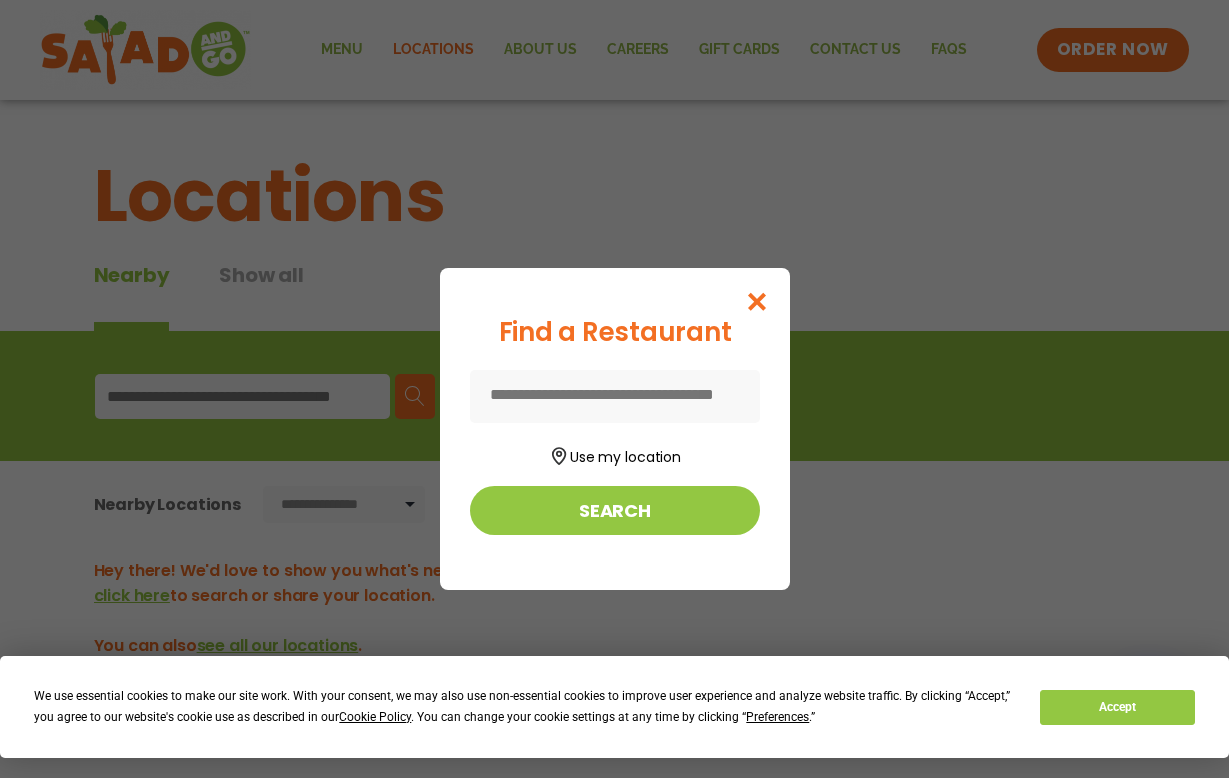 scroll, scrollTop: 0, scrollLeft: 0, axis: both 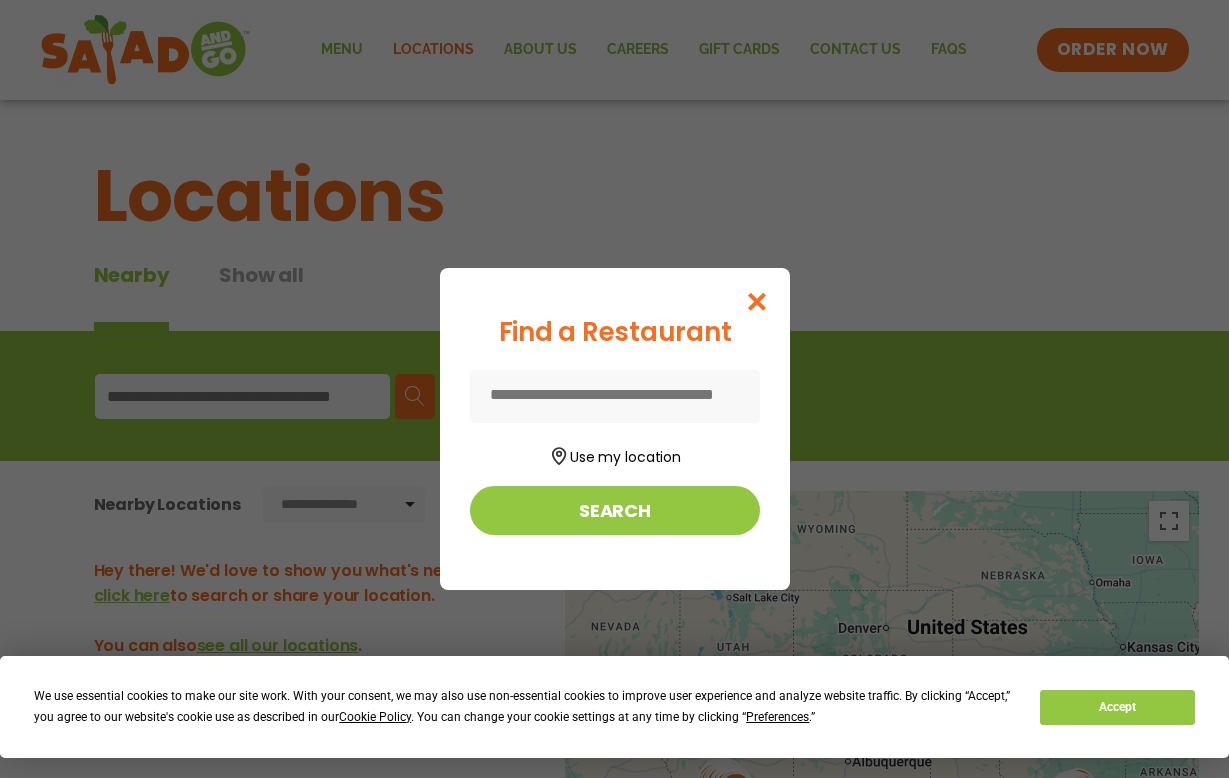 click at bounding box center [756, 301] 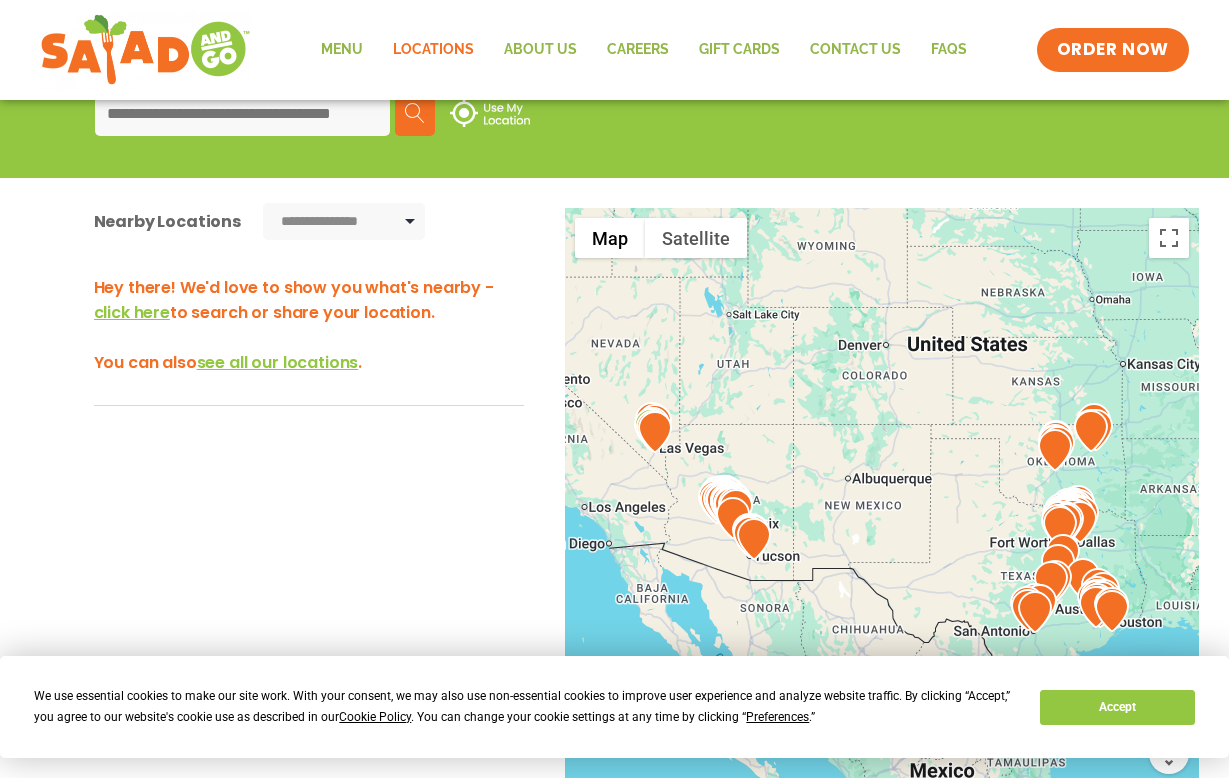 scroll, scrollTop: 284, scrollLeft: 0, axis: vertical 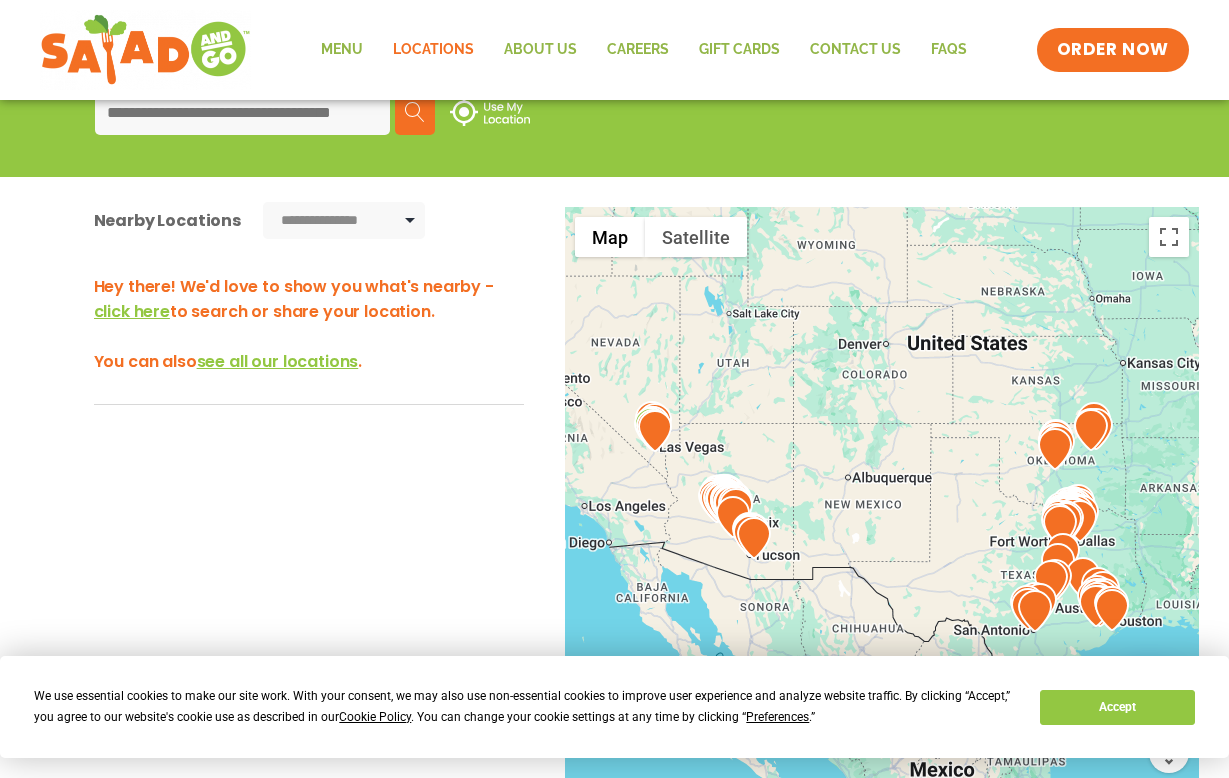 click at bounding box center (655, 431) 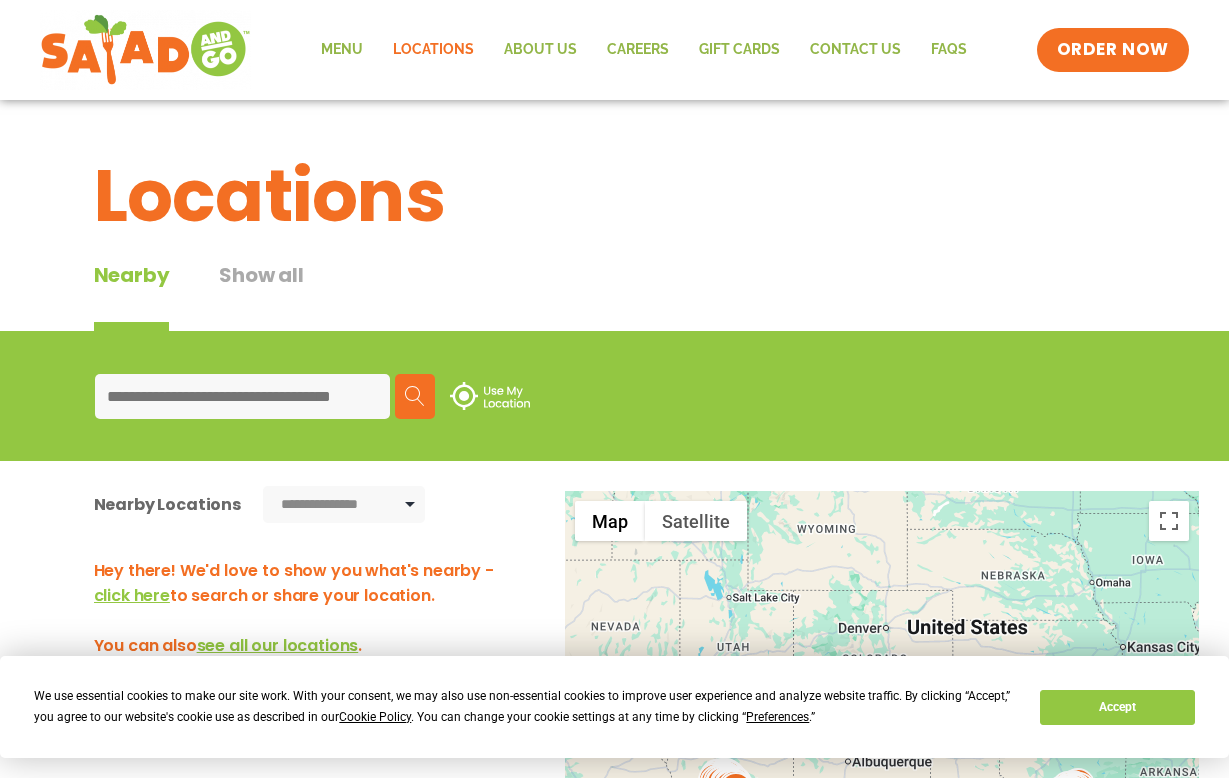 scroll, scrollTop: 0, scrollLeft: 0, axis: both 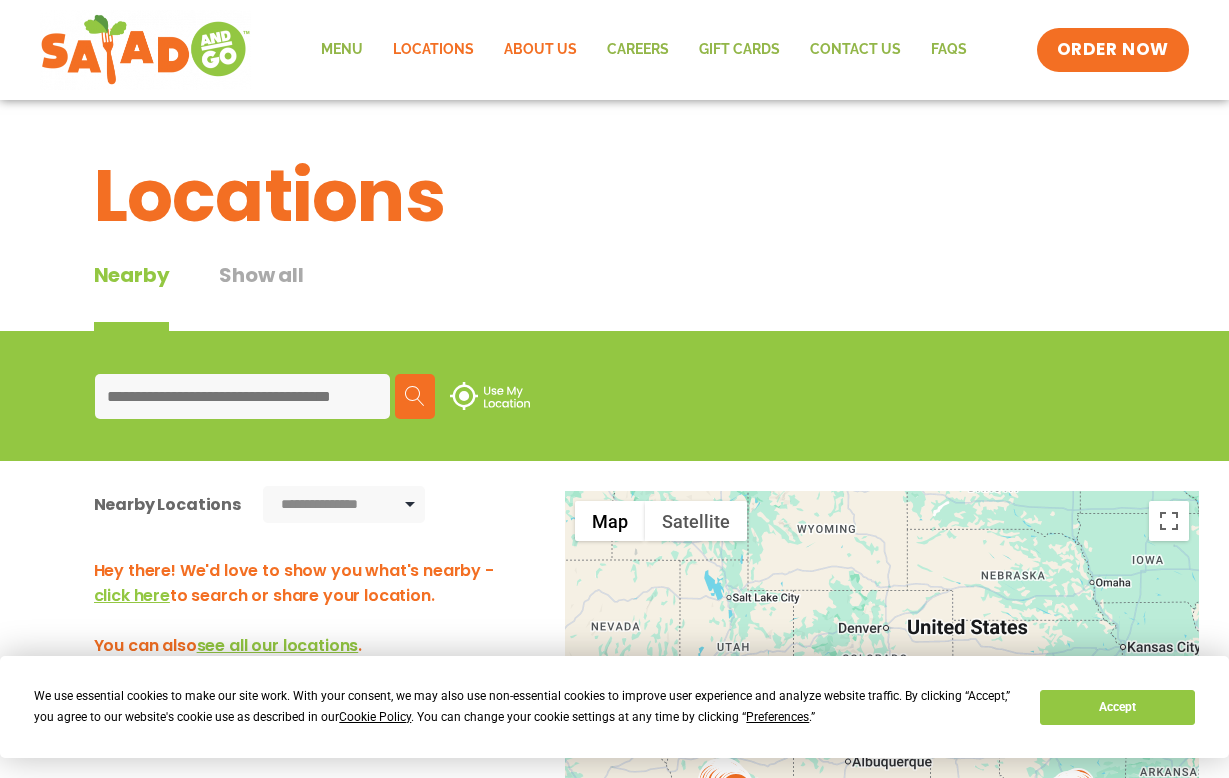 click on "About Us" 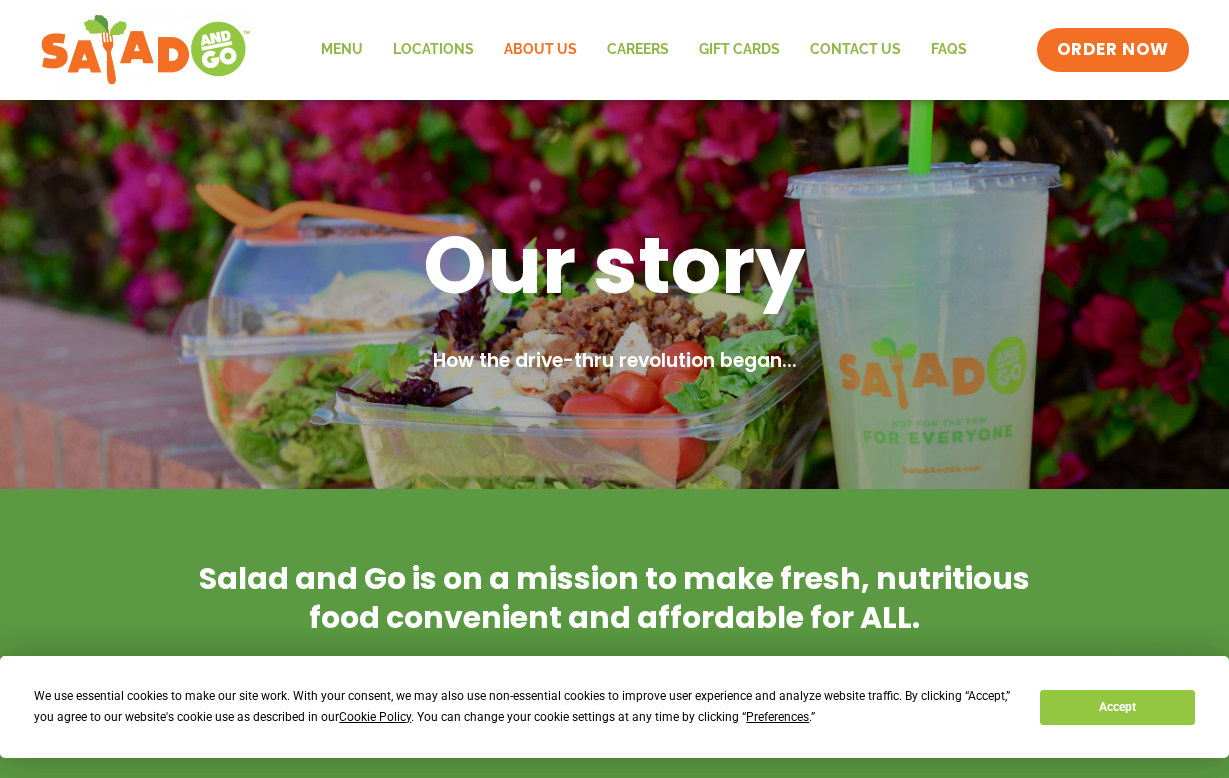 scroll, scrollTop: 0, scrollLeft: 0, axis: both 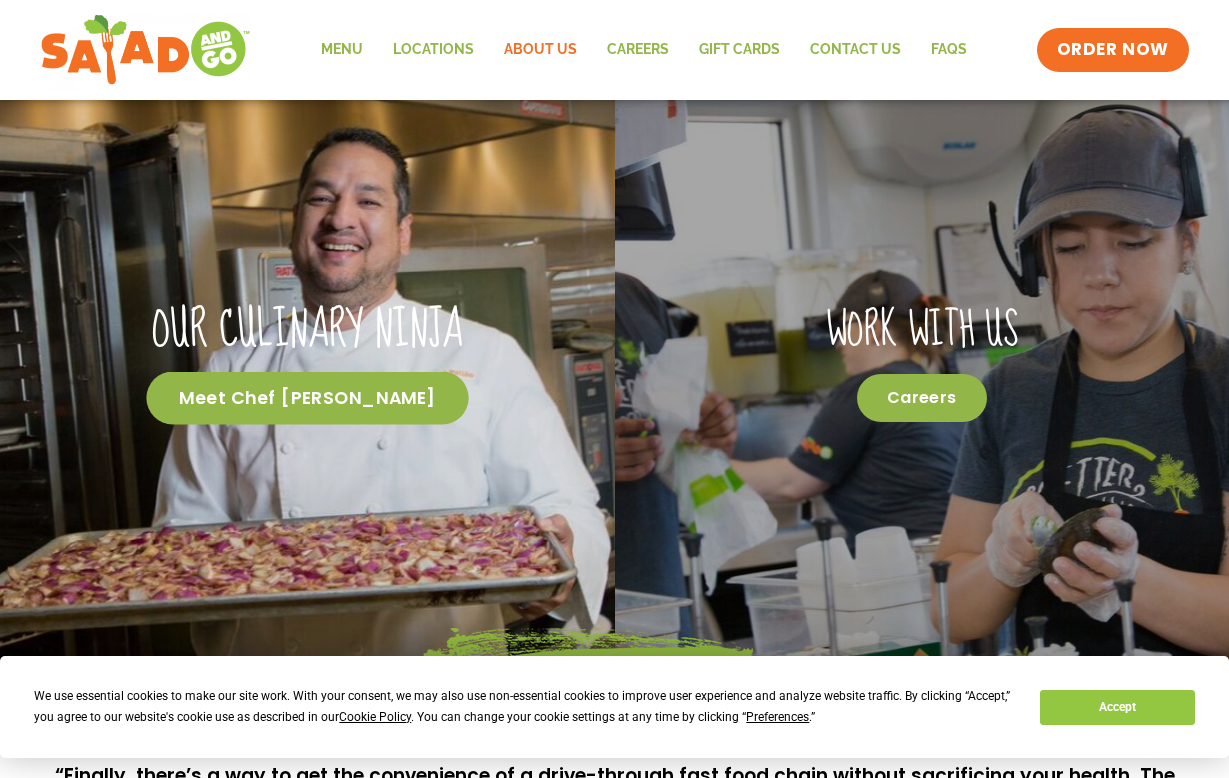 click on "Meet Chef Patino" at bounding box center [307, 398] 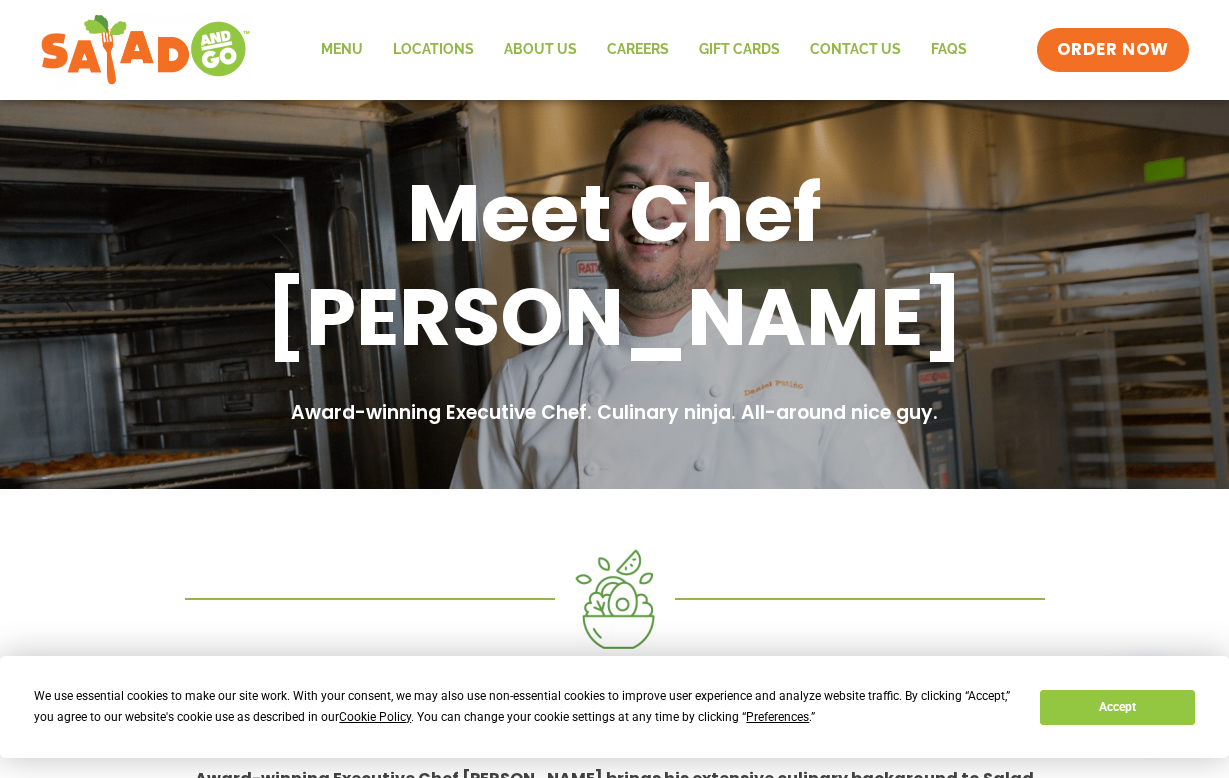 scroll, scrollTop: 0, scrollLeft: 0, axis: both 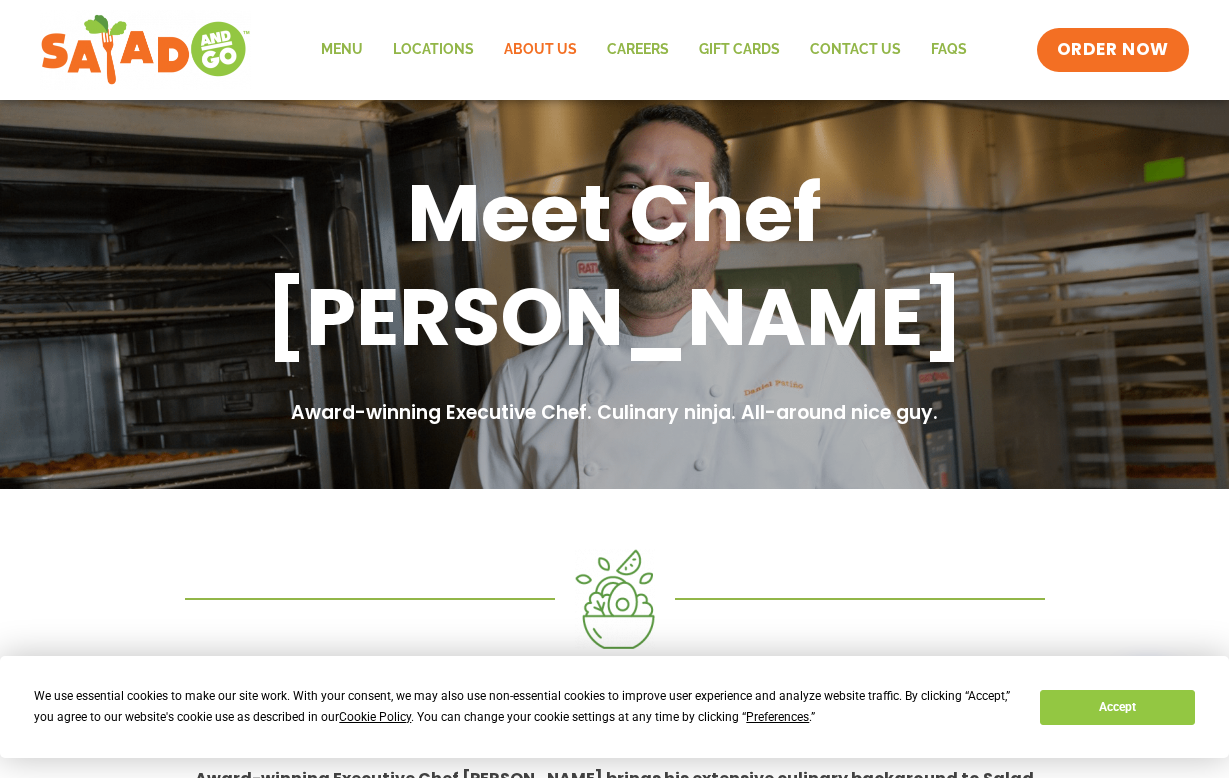 click on "About Us" 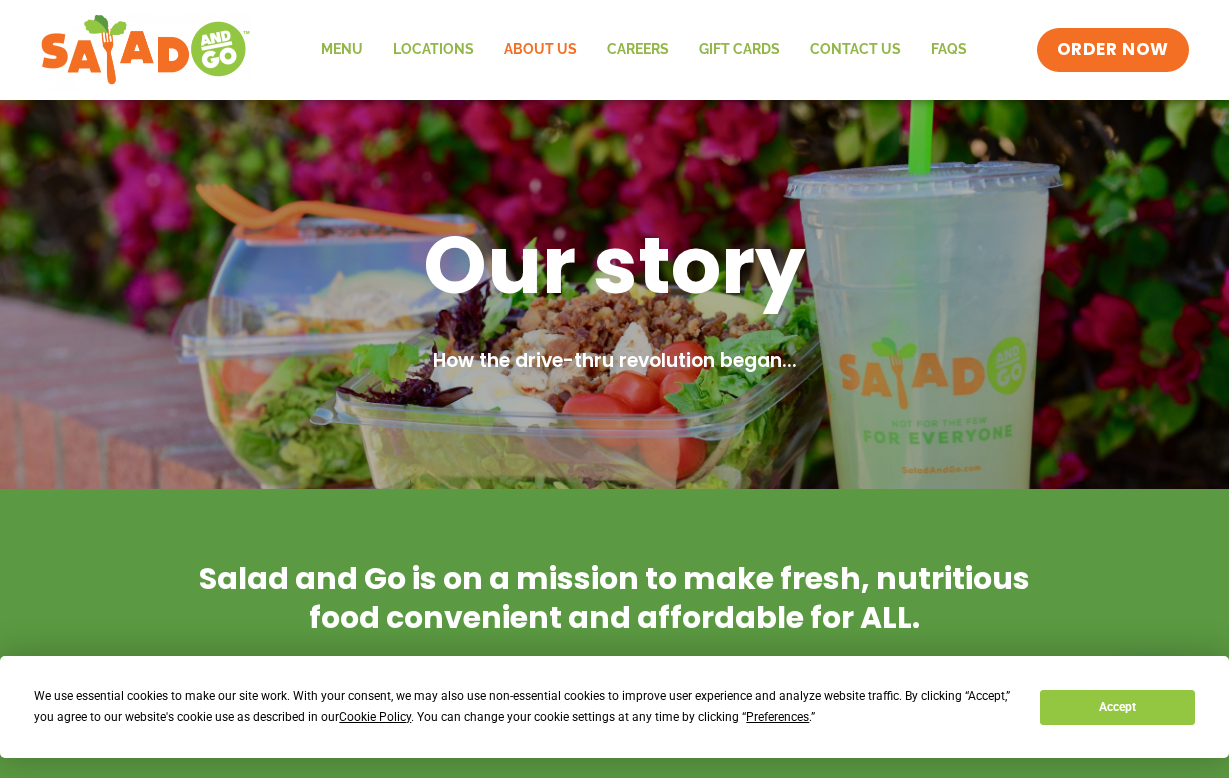 scroll, scrollTop: 0, scrollLeft: 0, axis: both 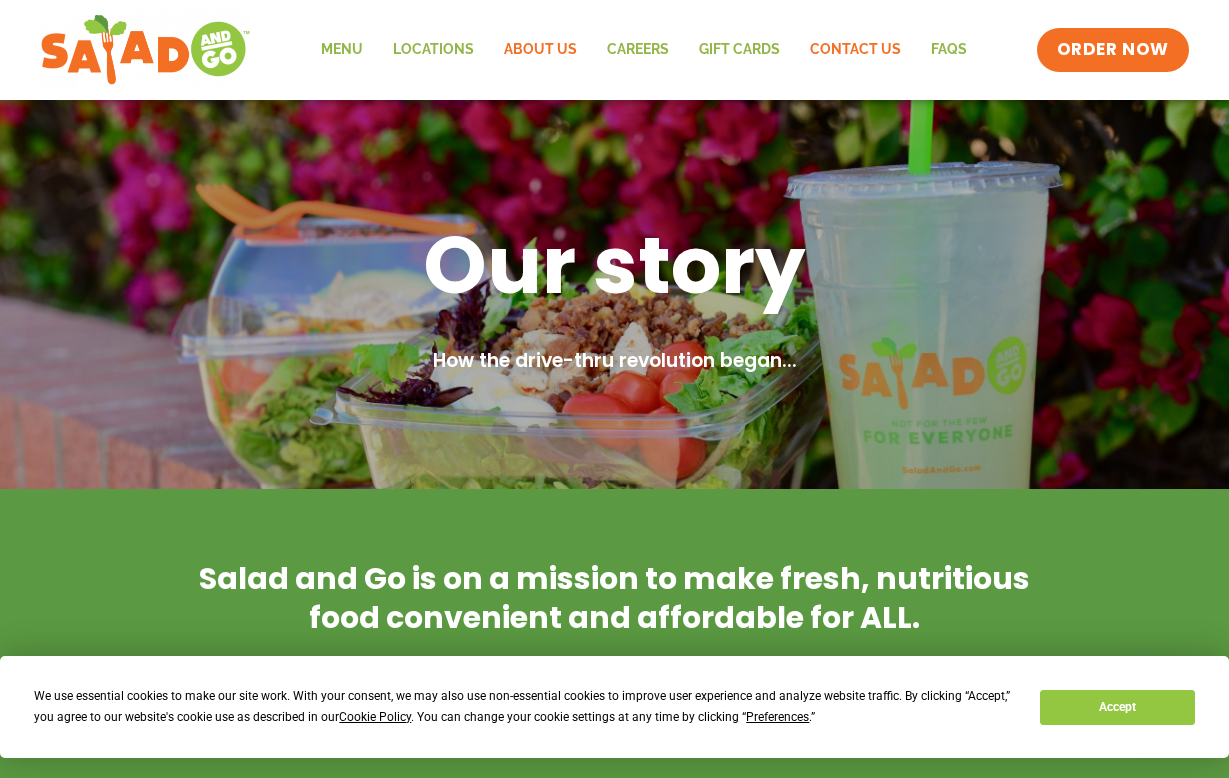 click on "Contact Us" 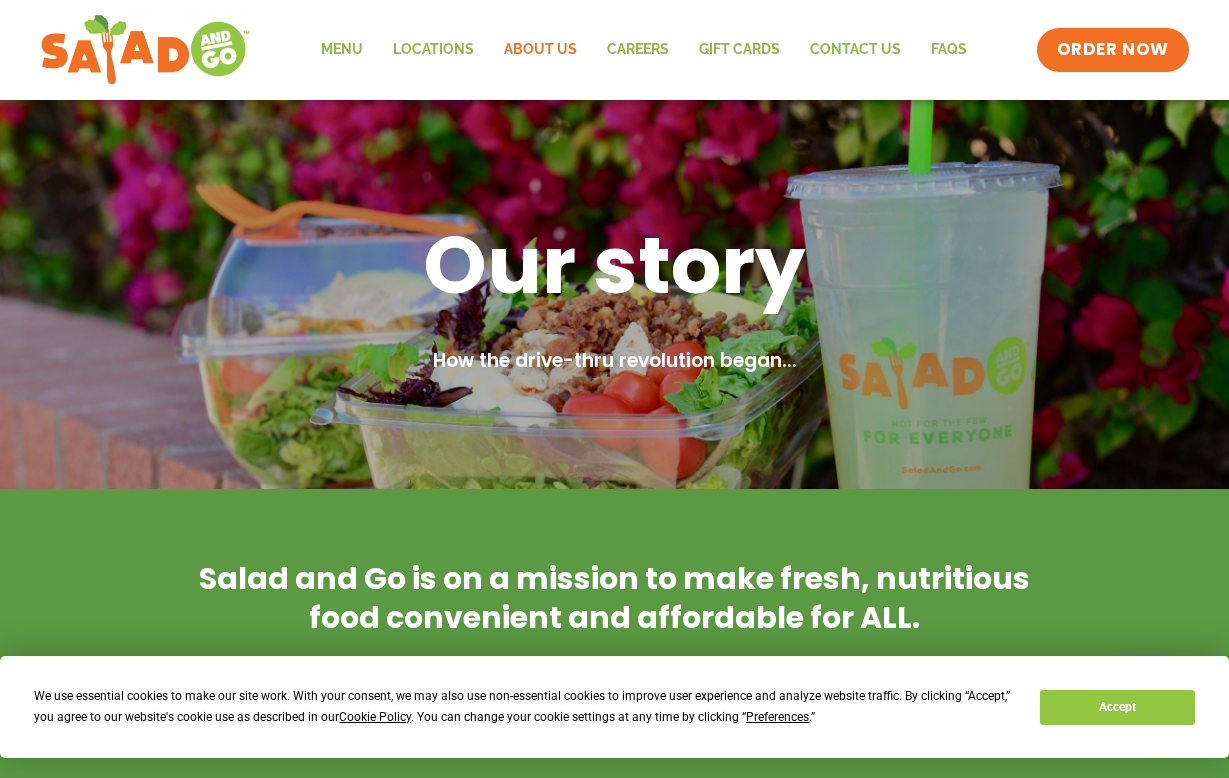 scroll, scrollTop: 0, scrollLeft: 0, axis: both 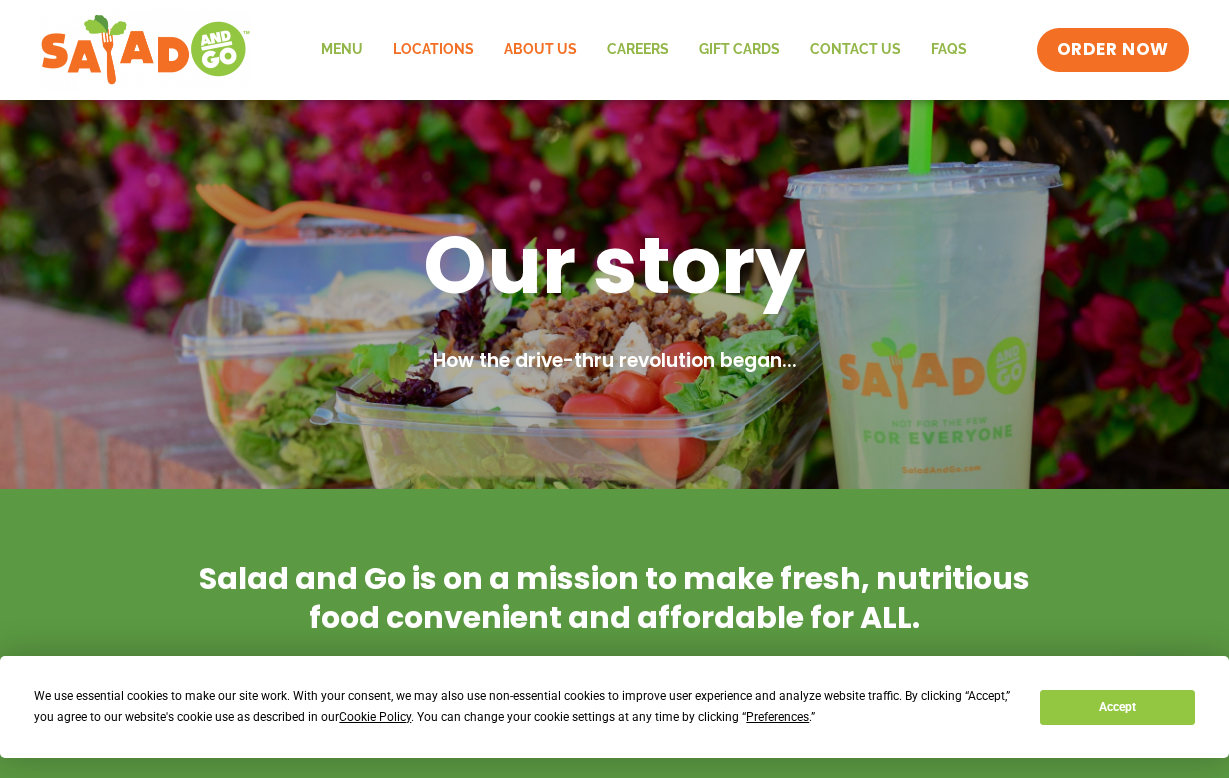click on "Locations" 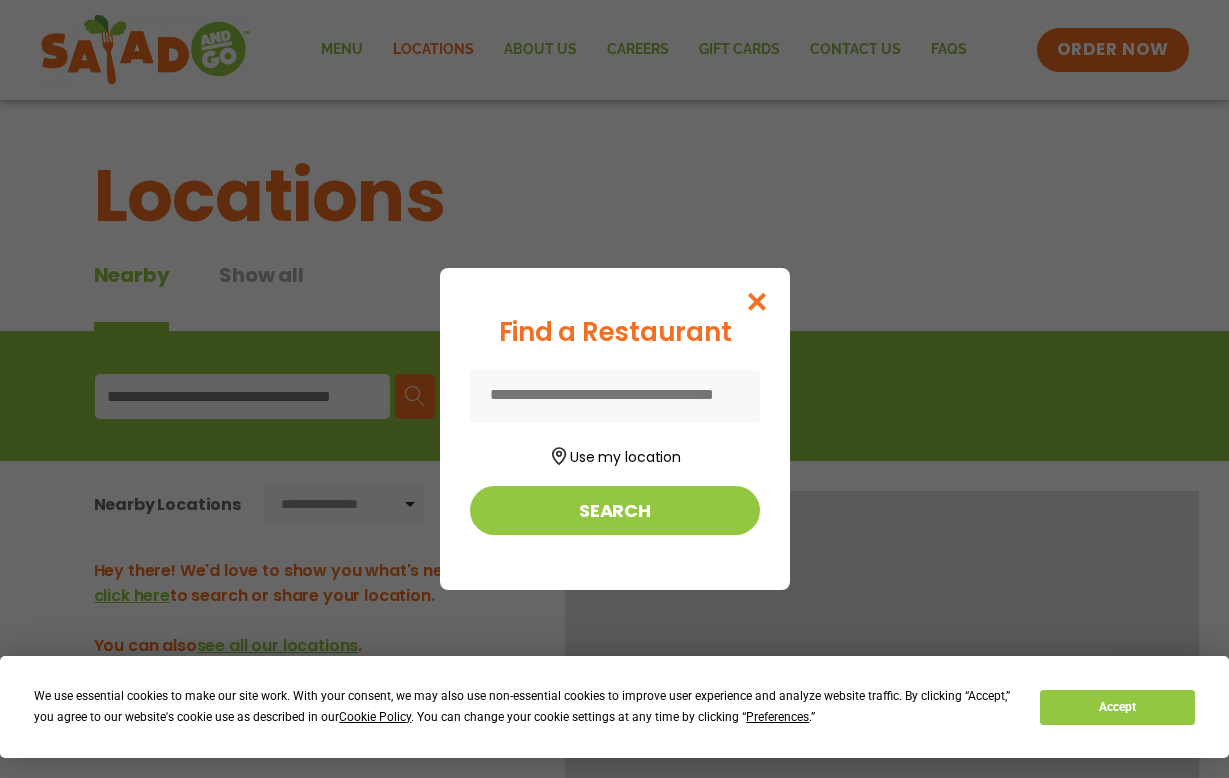 scroll, scrollTop: 0, scrollLeft: 0, axis: both 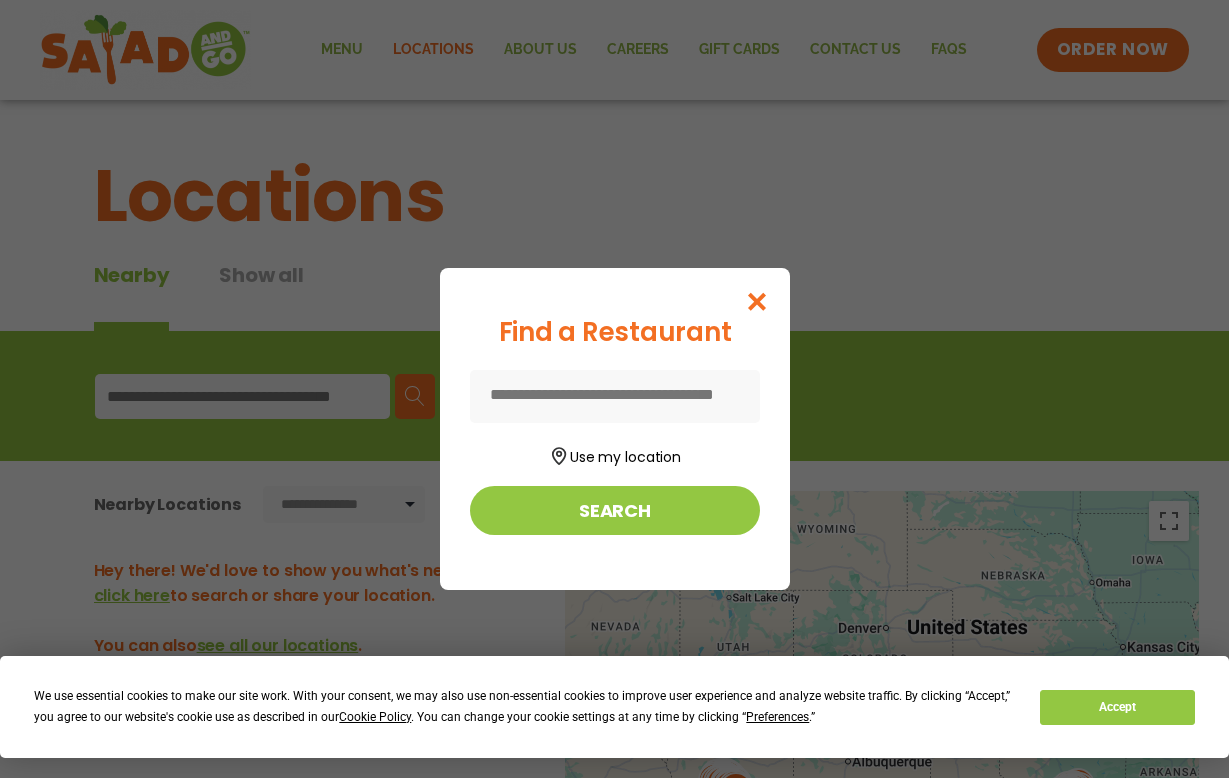 click at bounding box center (756, 301) 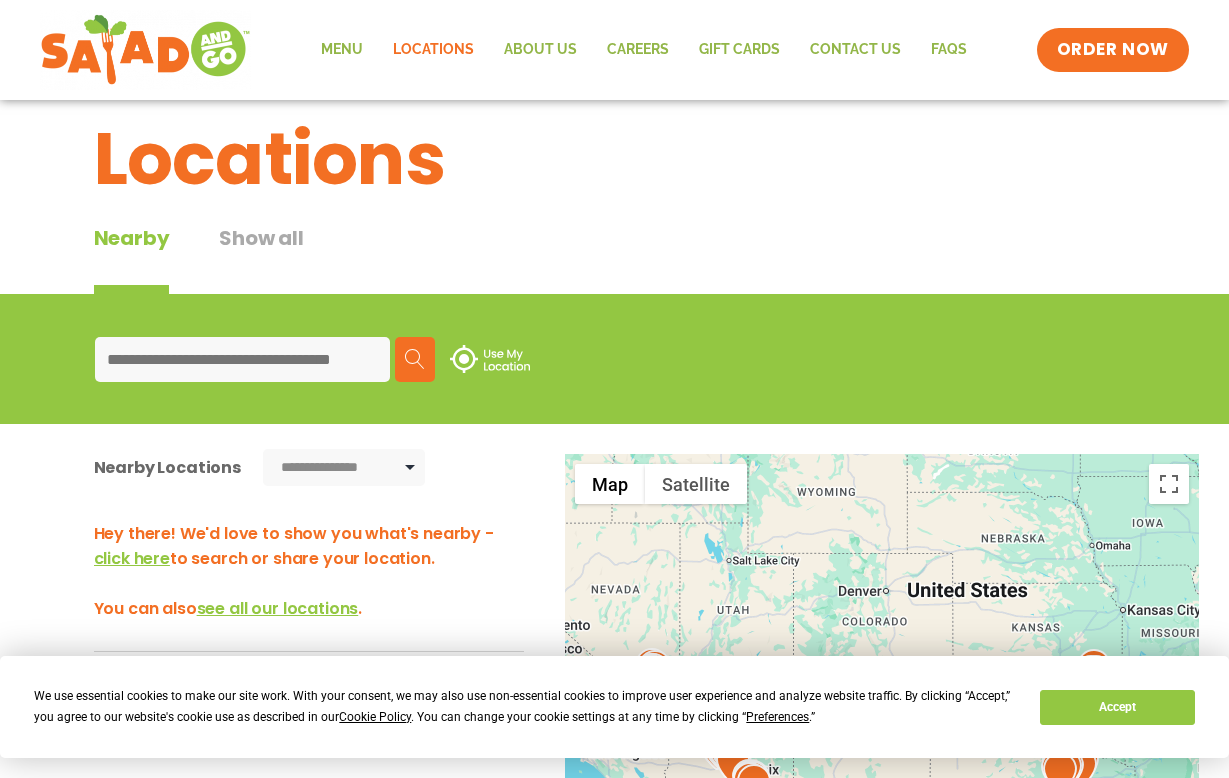 scroll, scrollTop: 39, scrollLeft: 0, axis: vertical 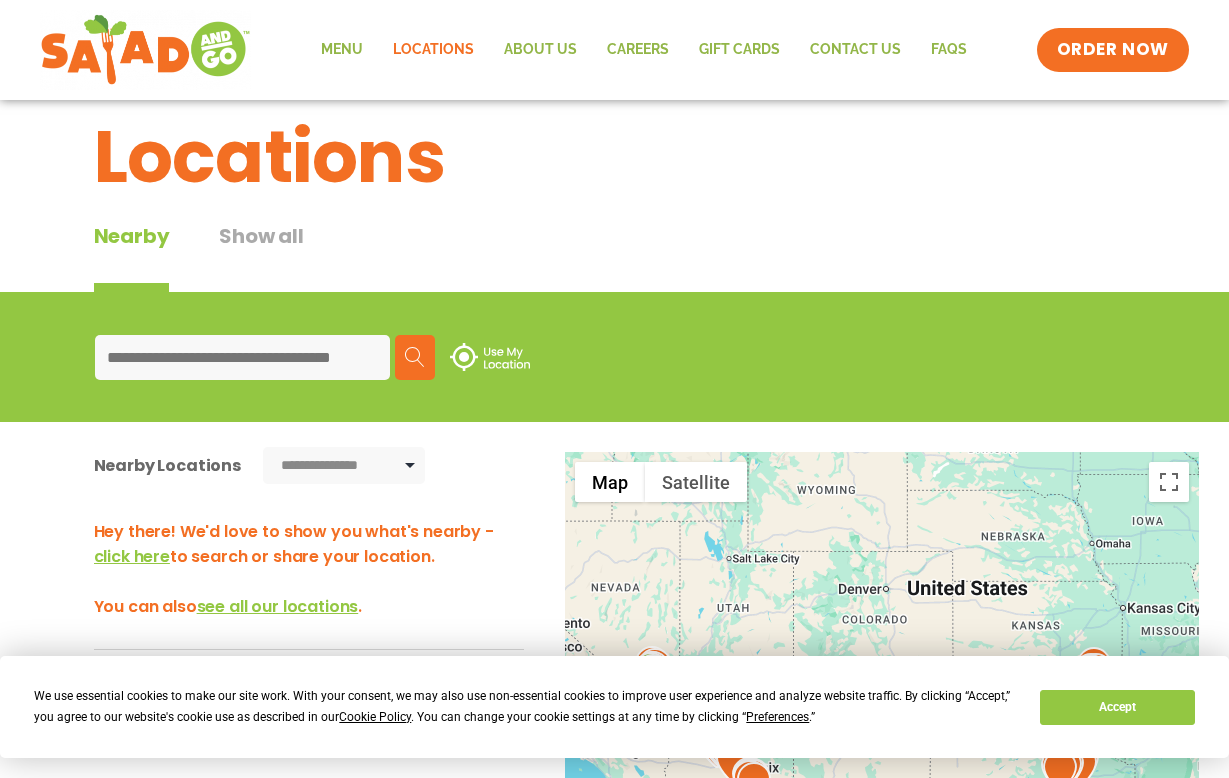 click at bounding box center [242, 357] 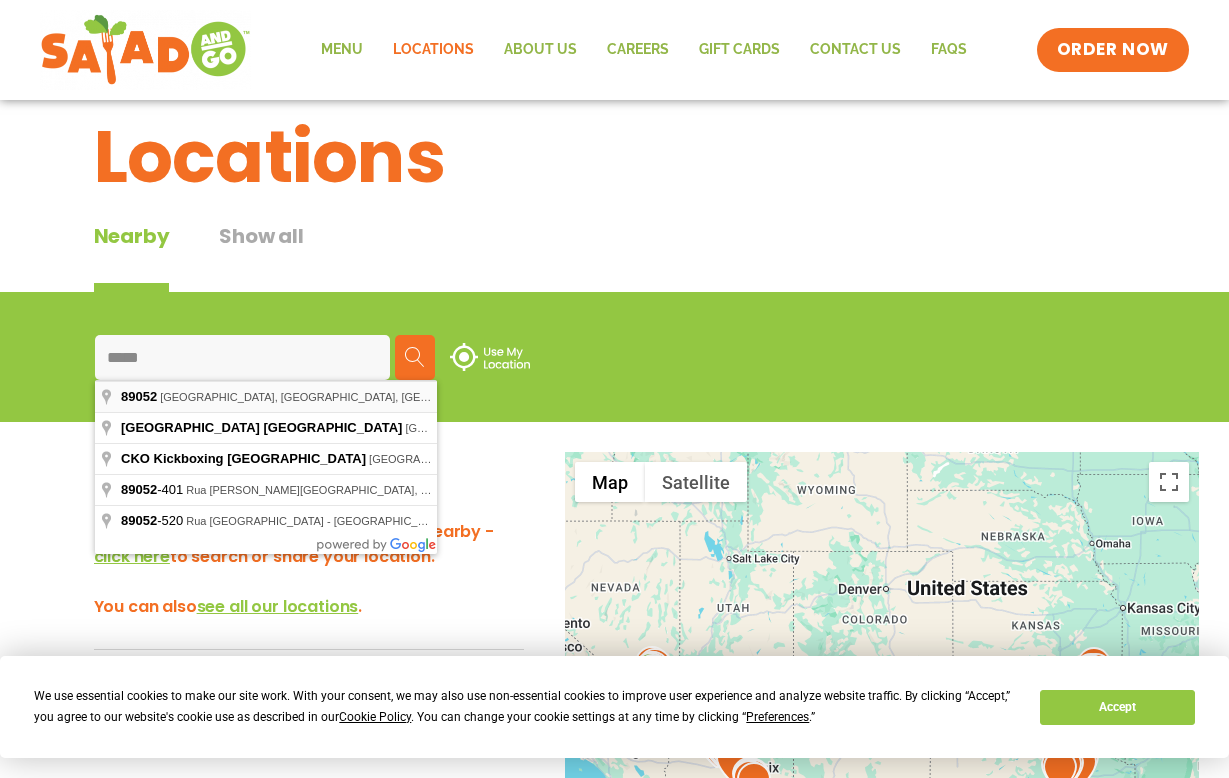 type on "**********" 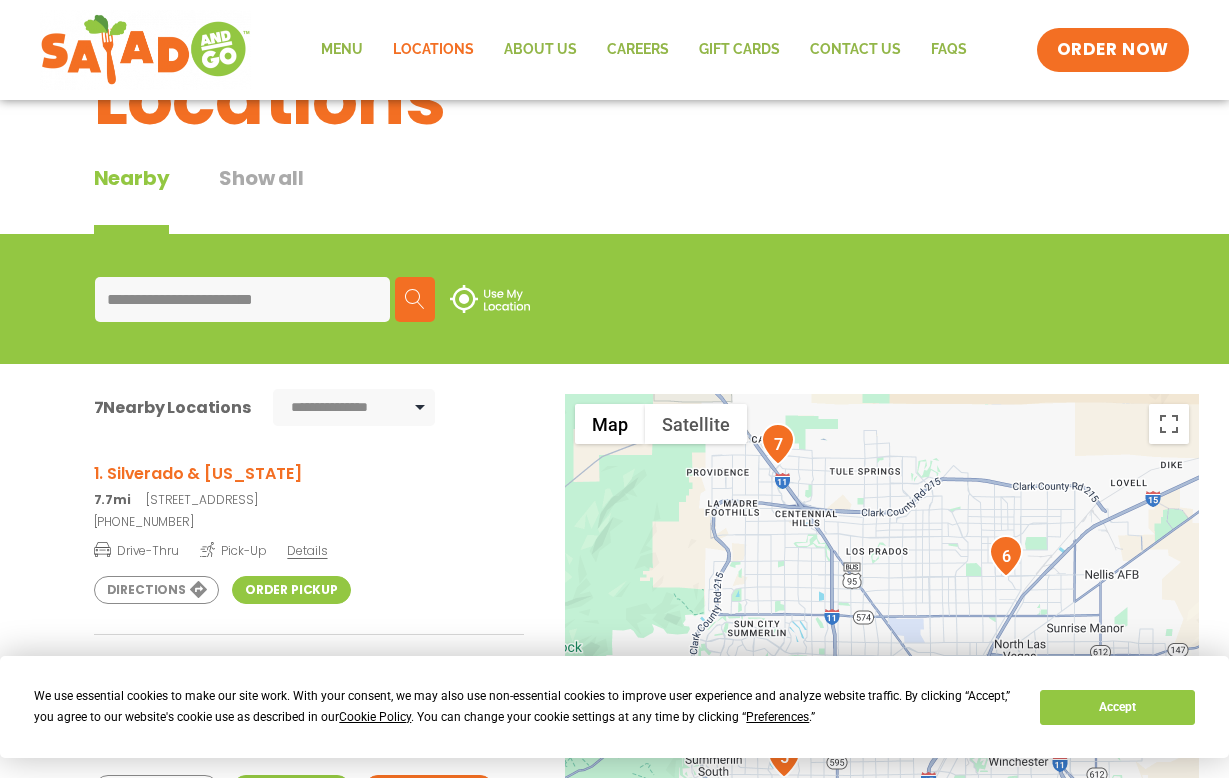 scroll, scrollTop: 101, scrollLeft: 0, axis: vertical 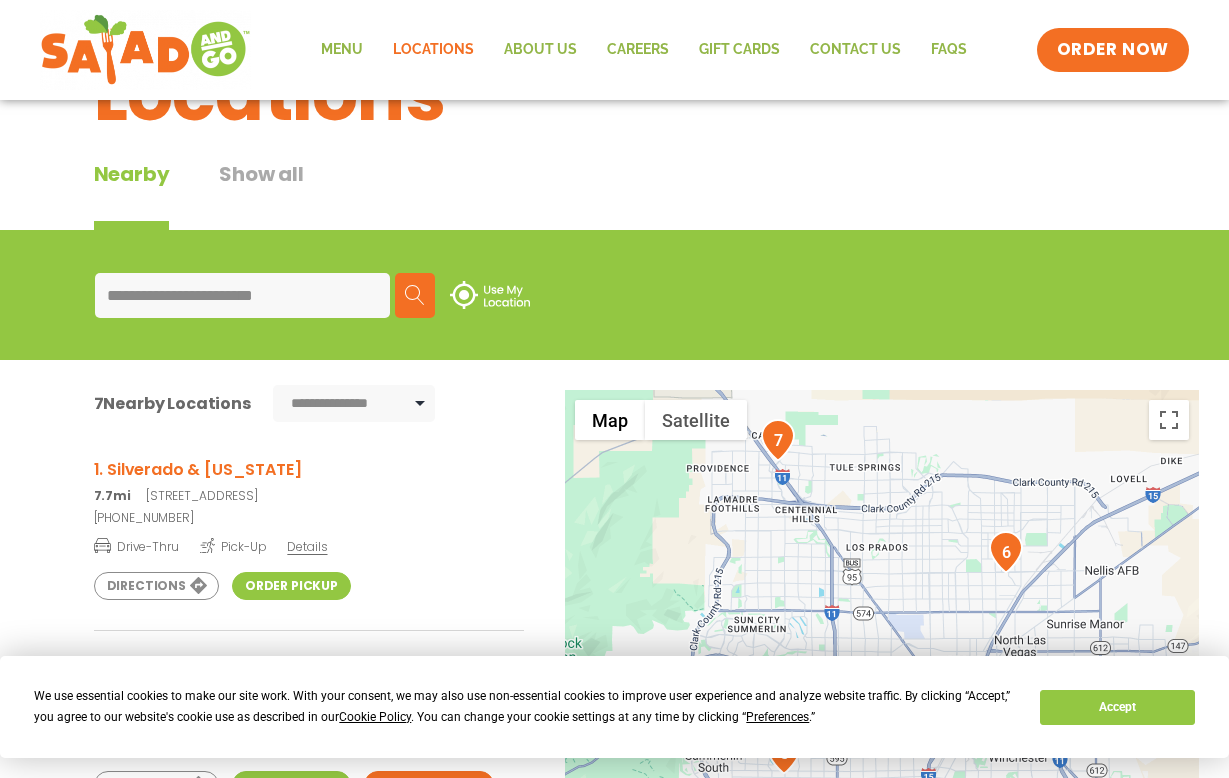 click on "1. Silverado & Maryland" at bounding box center [309, 469] 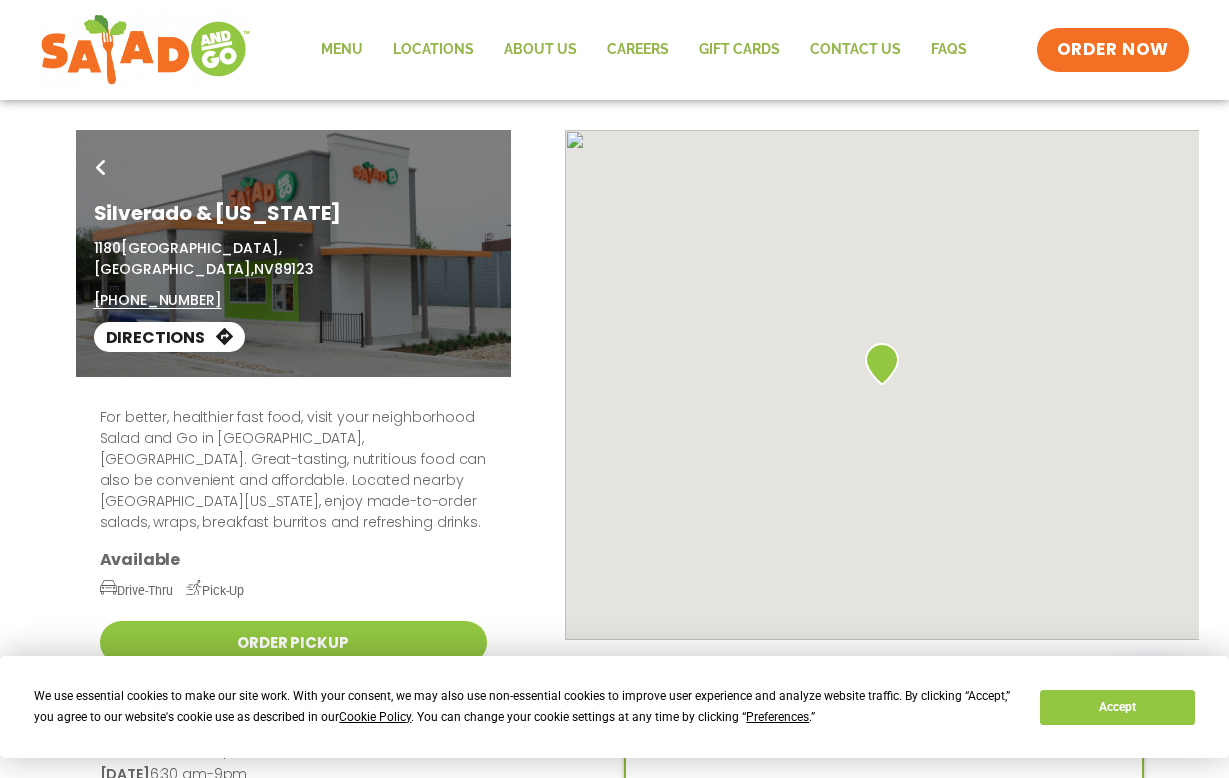 scroll, scrollTop: 0, scrollLeft: 0, axis: both 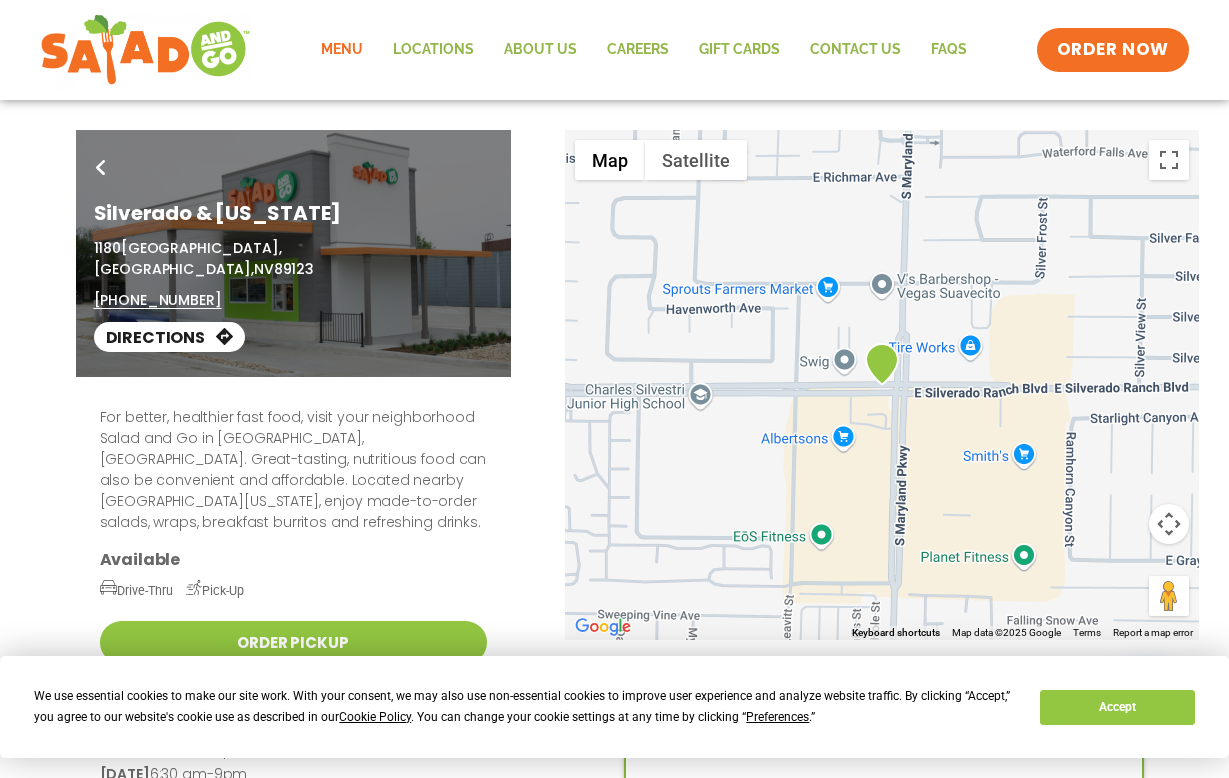 click on "Menu" 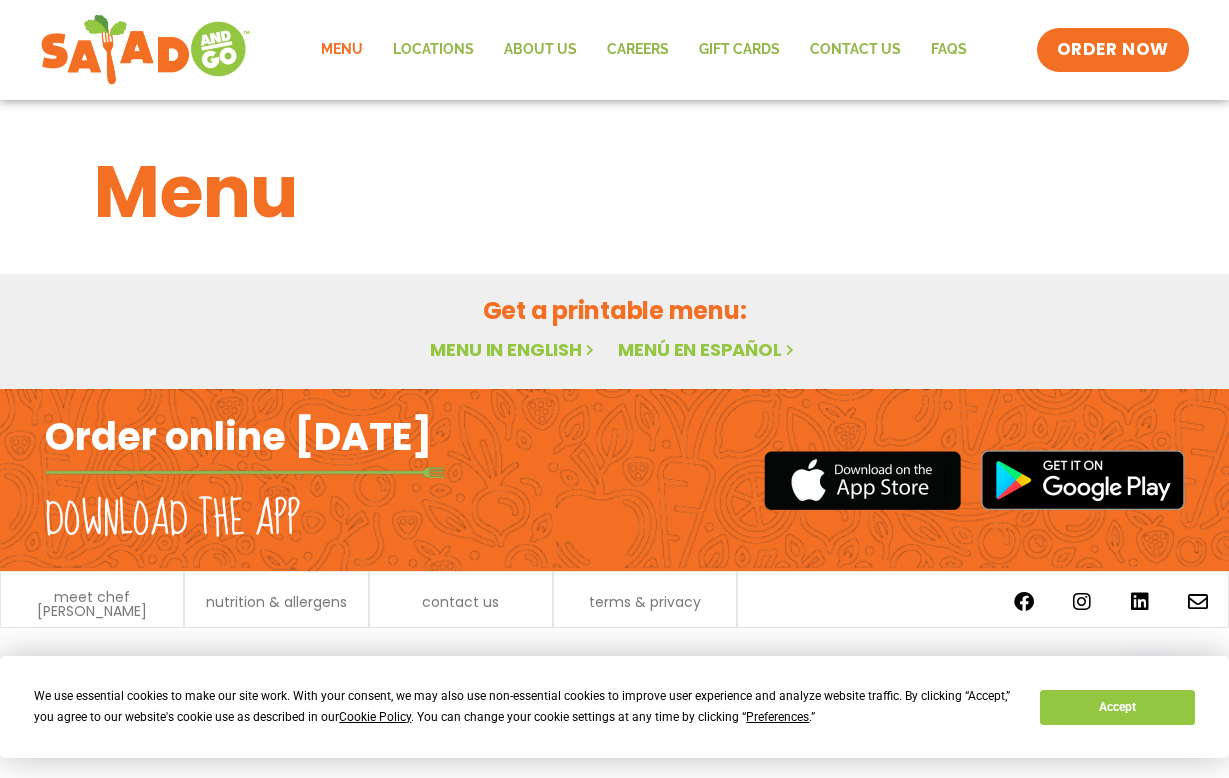 scroll, scrollTop: 0, scrollLeft: 0, axis: both 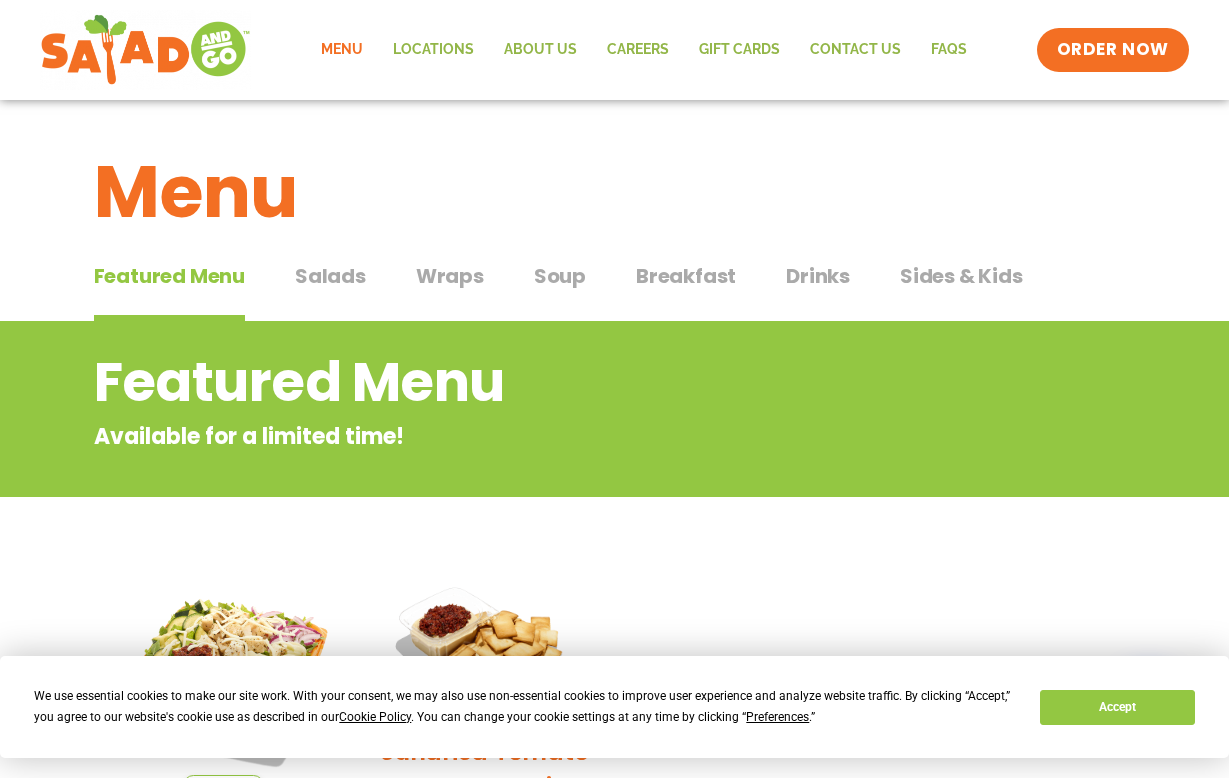 click on "Salads" at bounding box center (330, 276) 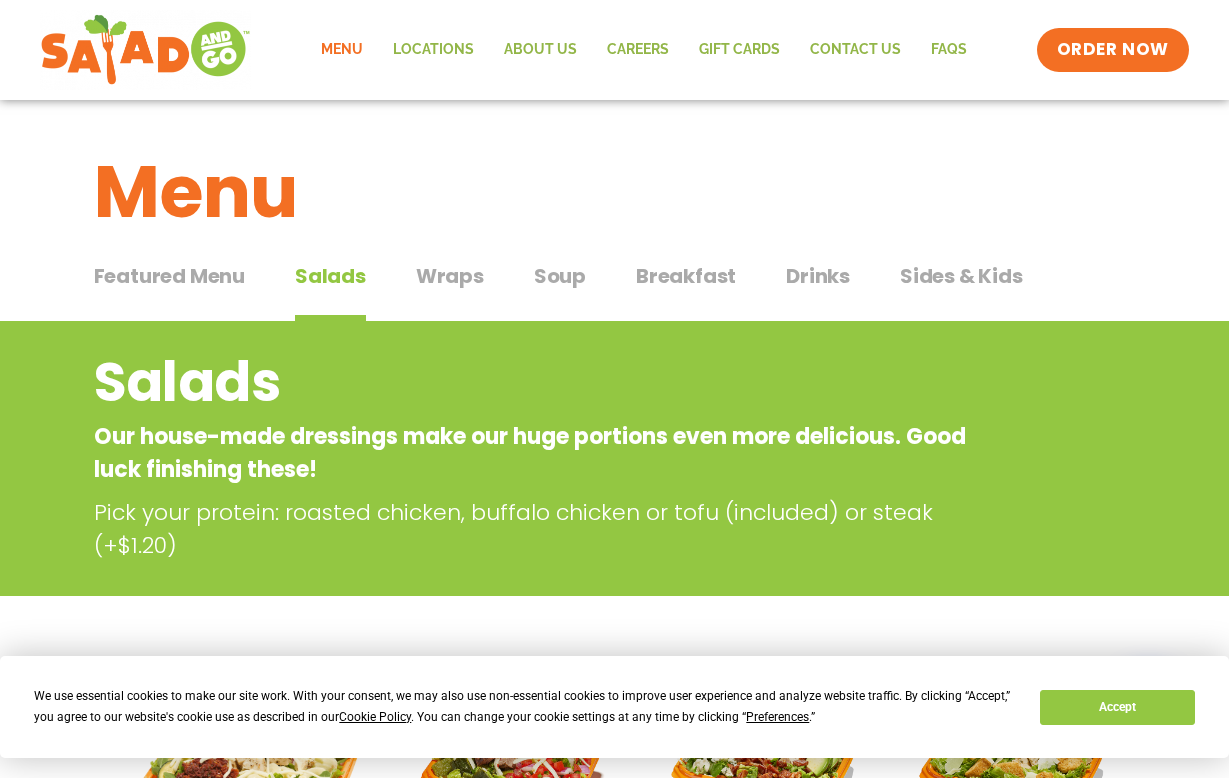 scroll, scrollTop: 0, scrollLeft: 0, axis: both 